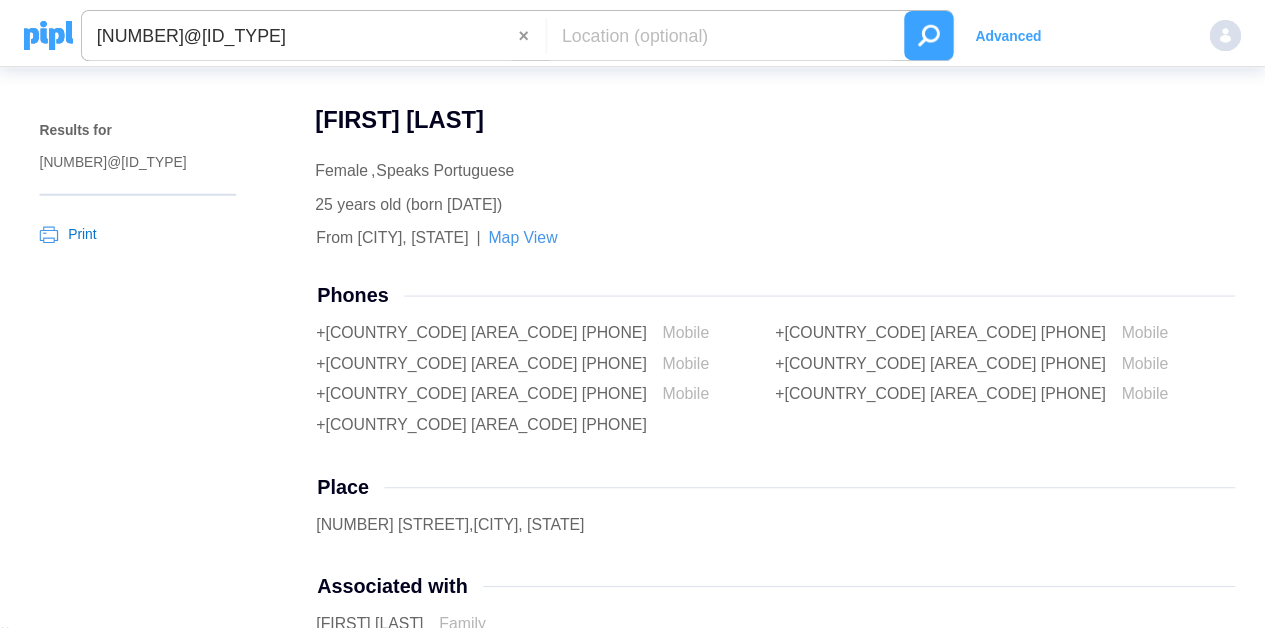 scroll, scrollTop: 0, scrollLeft: 0, axis: both 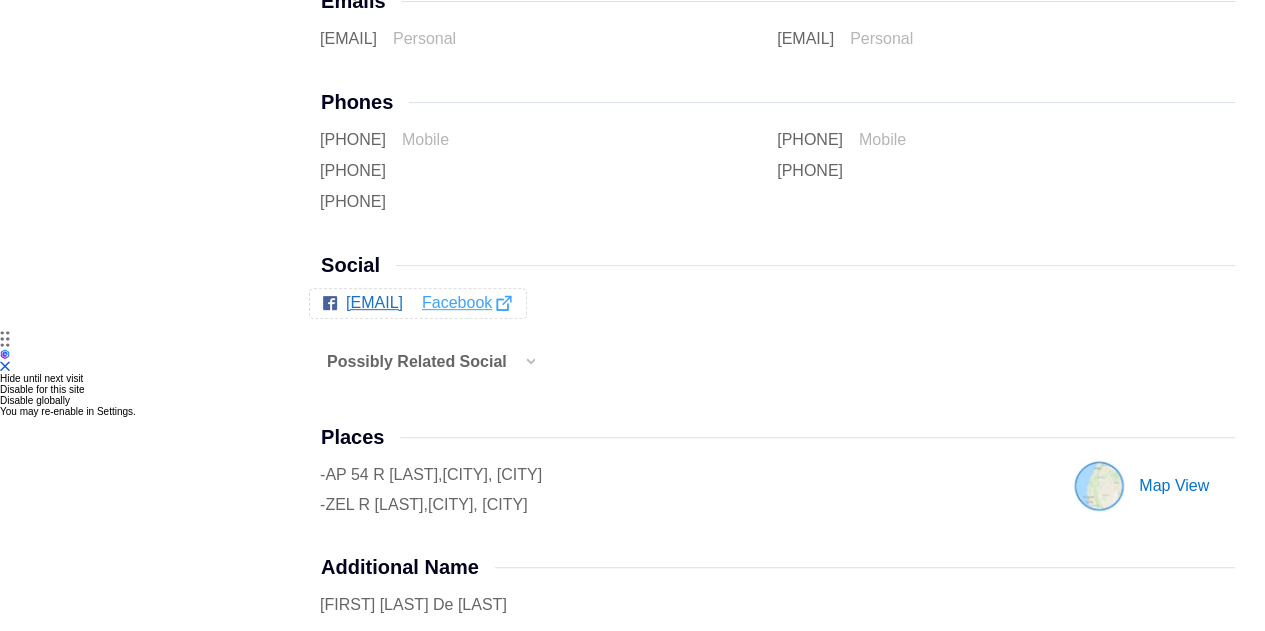 click on "facebook" at bounding box center [466, 303] 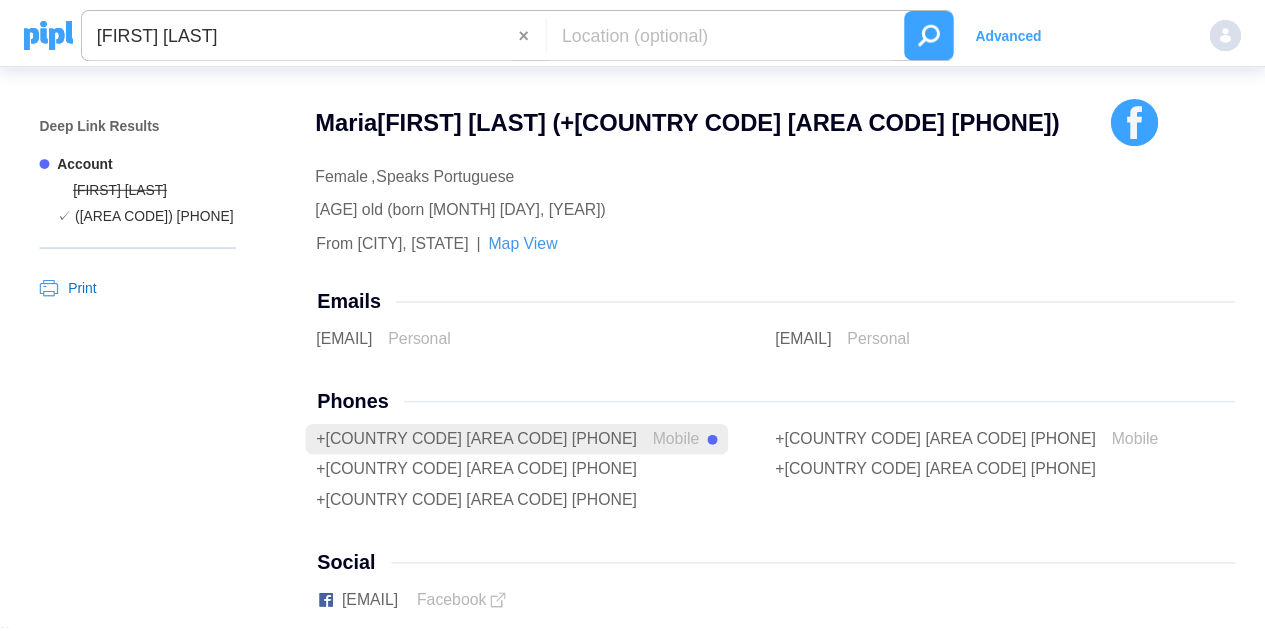 scroll, scrollTop: 0, scrollLeft: 0, axis: both 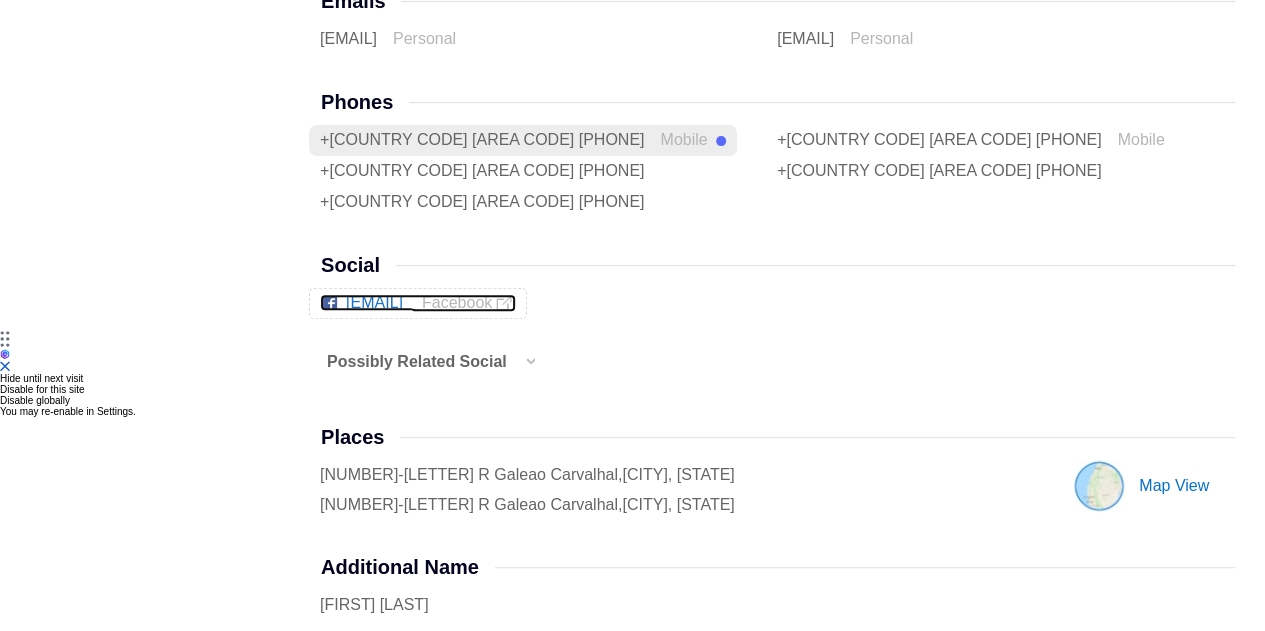 click on "sonia.araujodefreitas facebook" at bounding box center [418, 302] 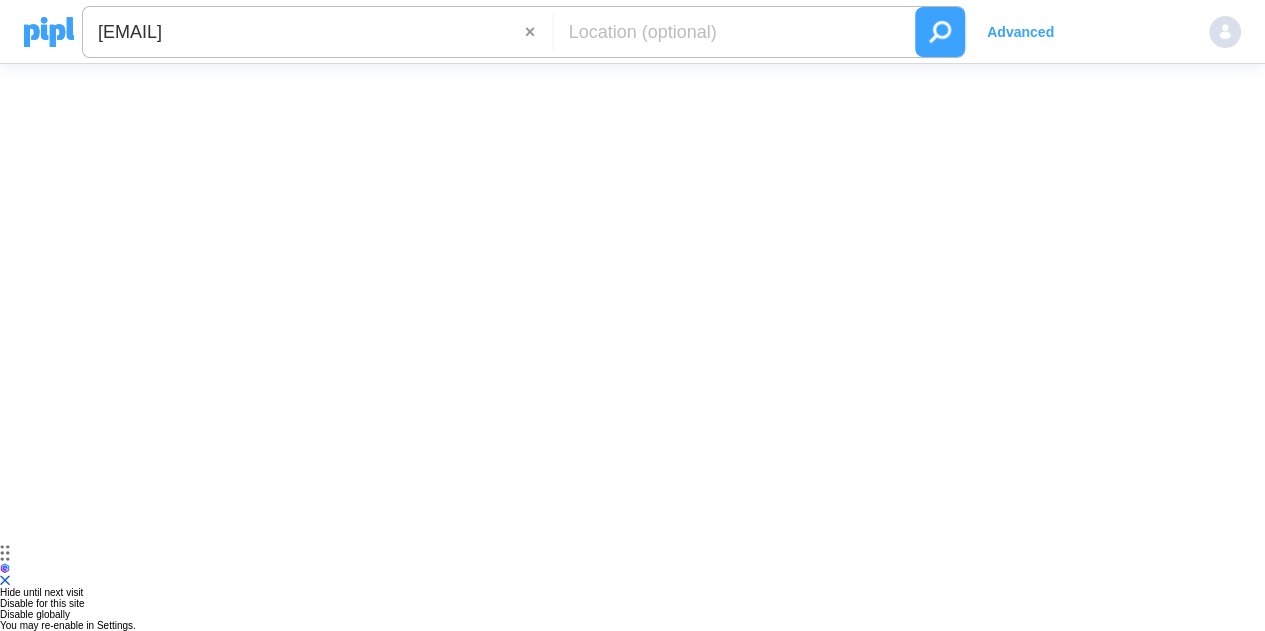 scroll, scrollTop: 0, scrollLeft: 0, axis: both 